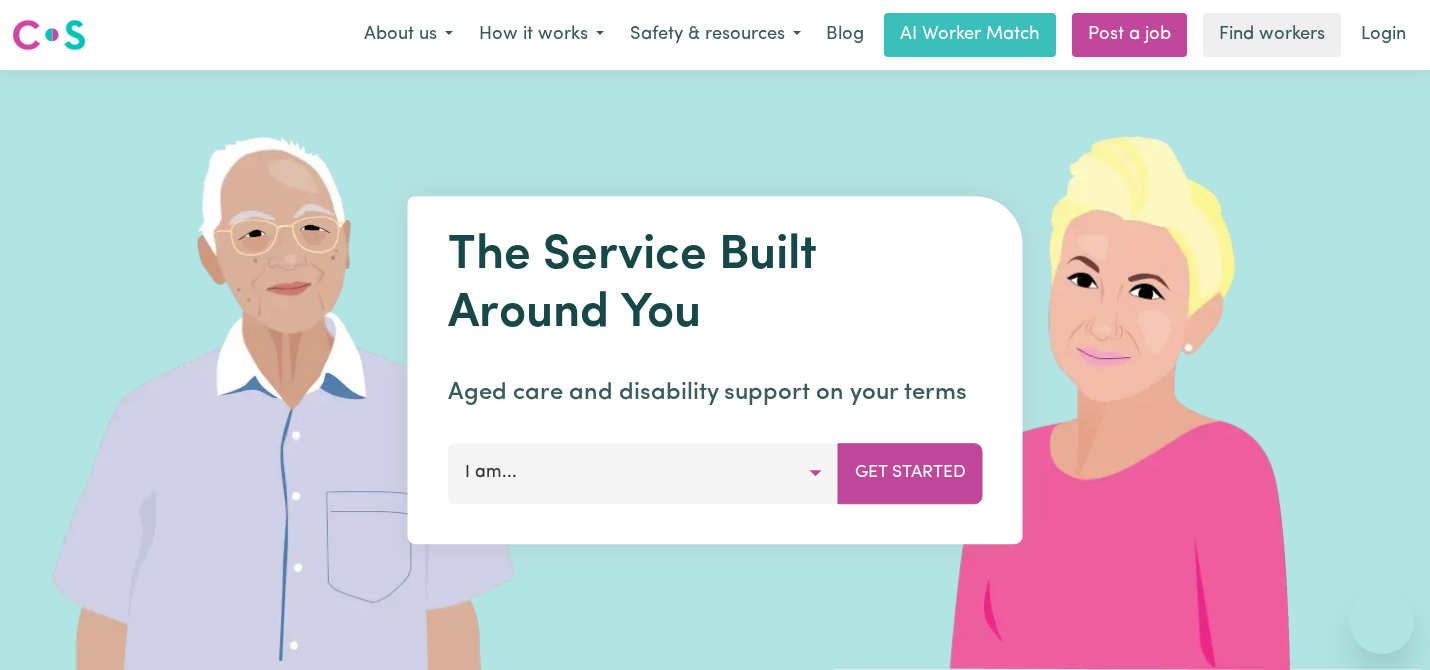 scroll, scrollTop: 0, scrollLeft: 0, axis: both 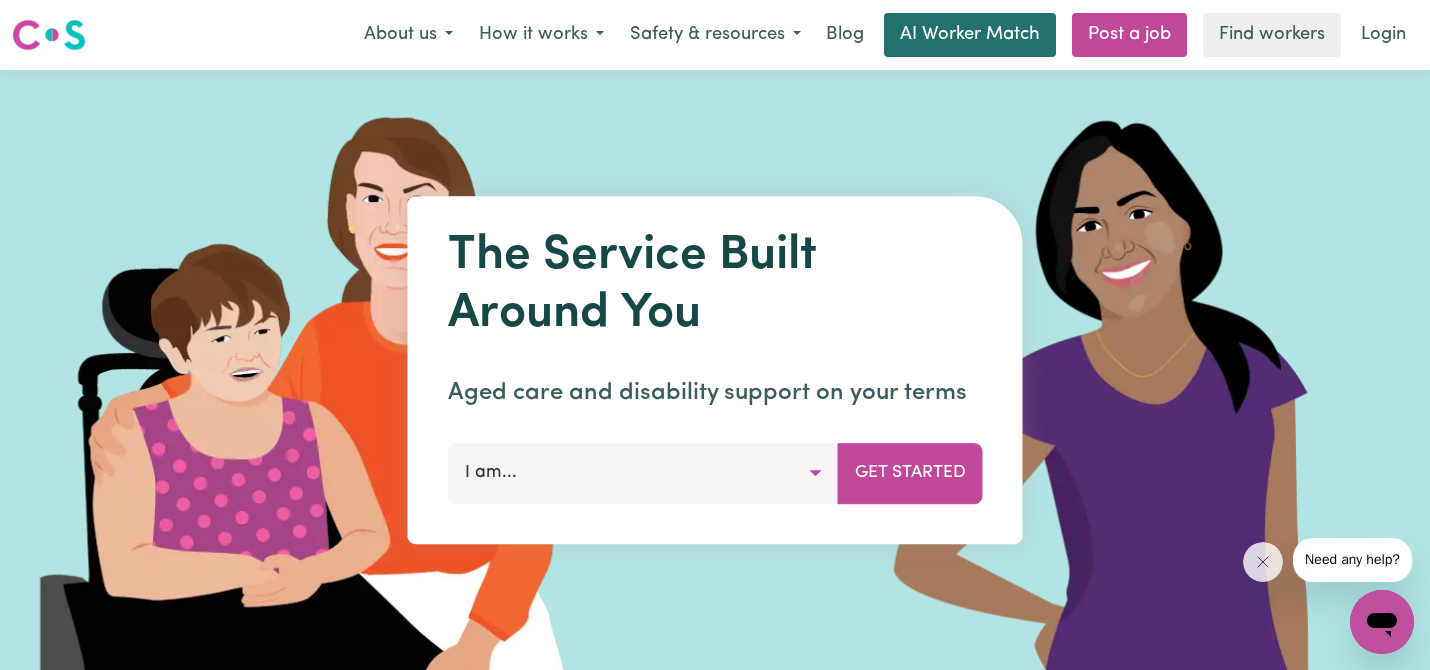 click on "AI Worker Match" at bounding box center [970, 35] 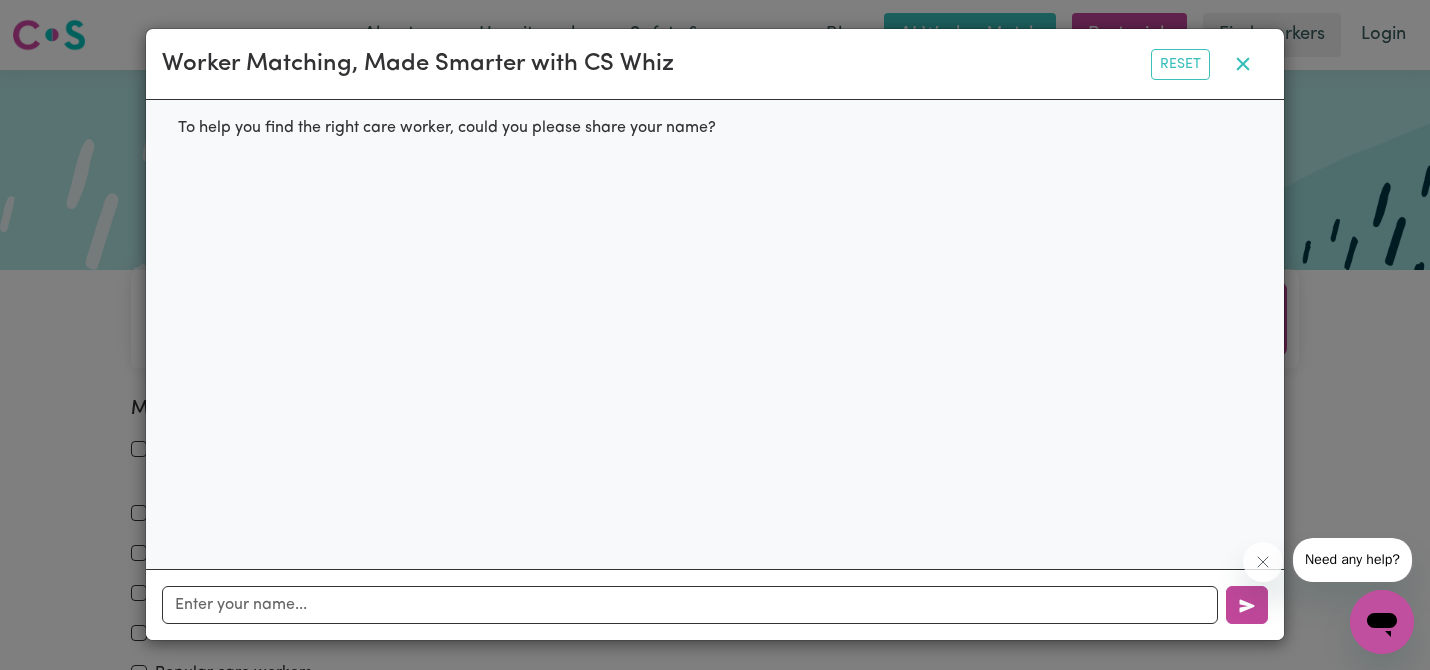 click 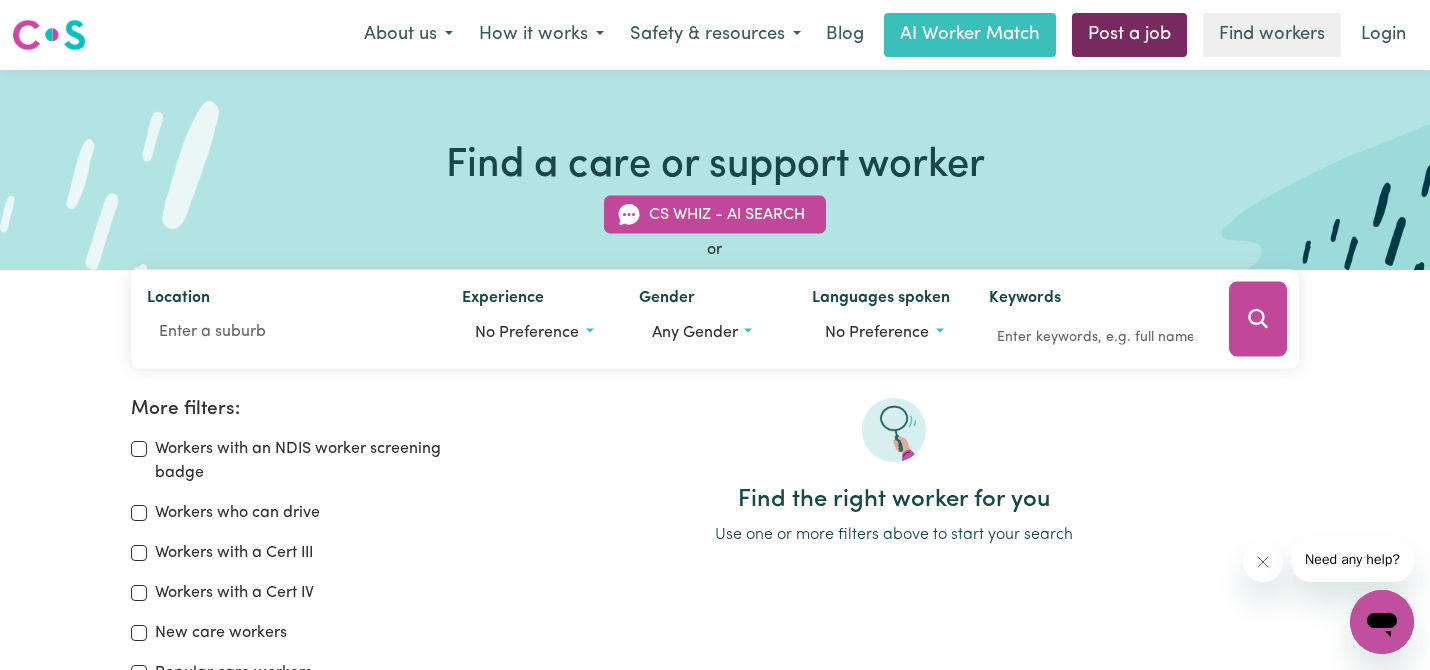 click on "Post a job" at bounding box center [1129, 35] 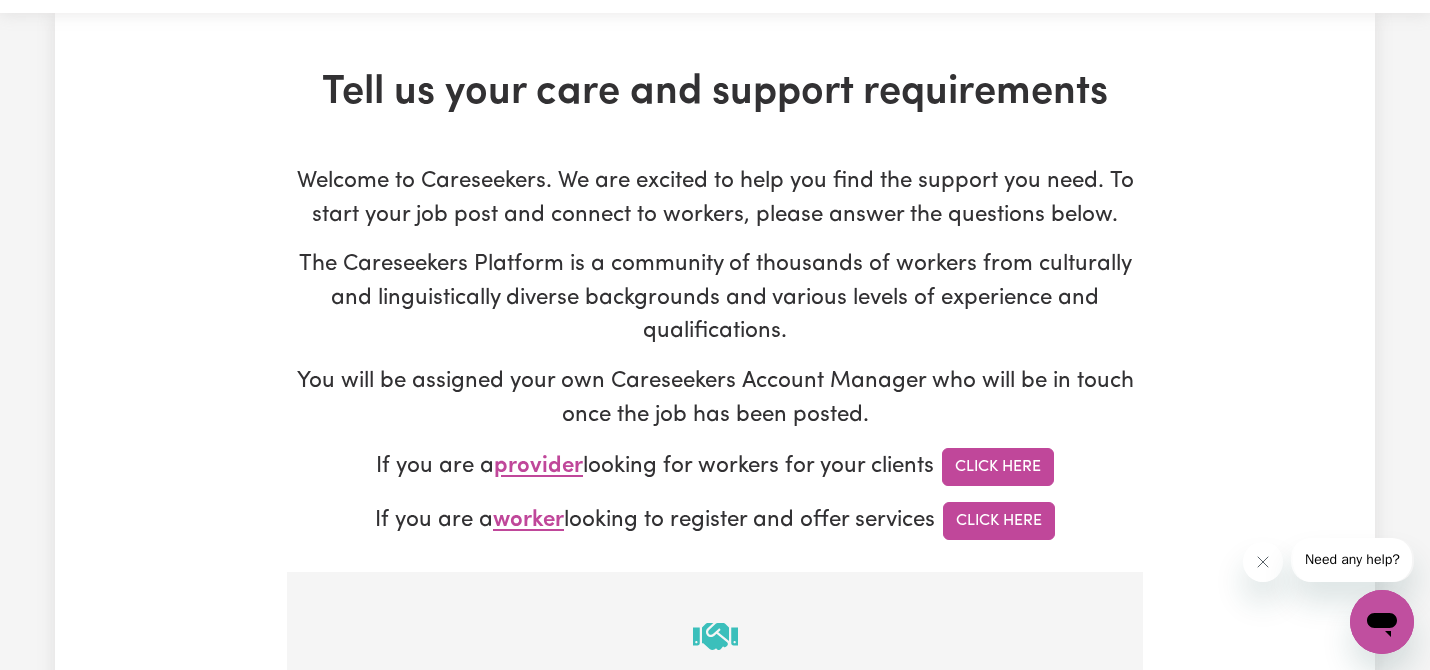 scroll, scrollTop: 54, scrollLeft: 0, axis: vertical 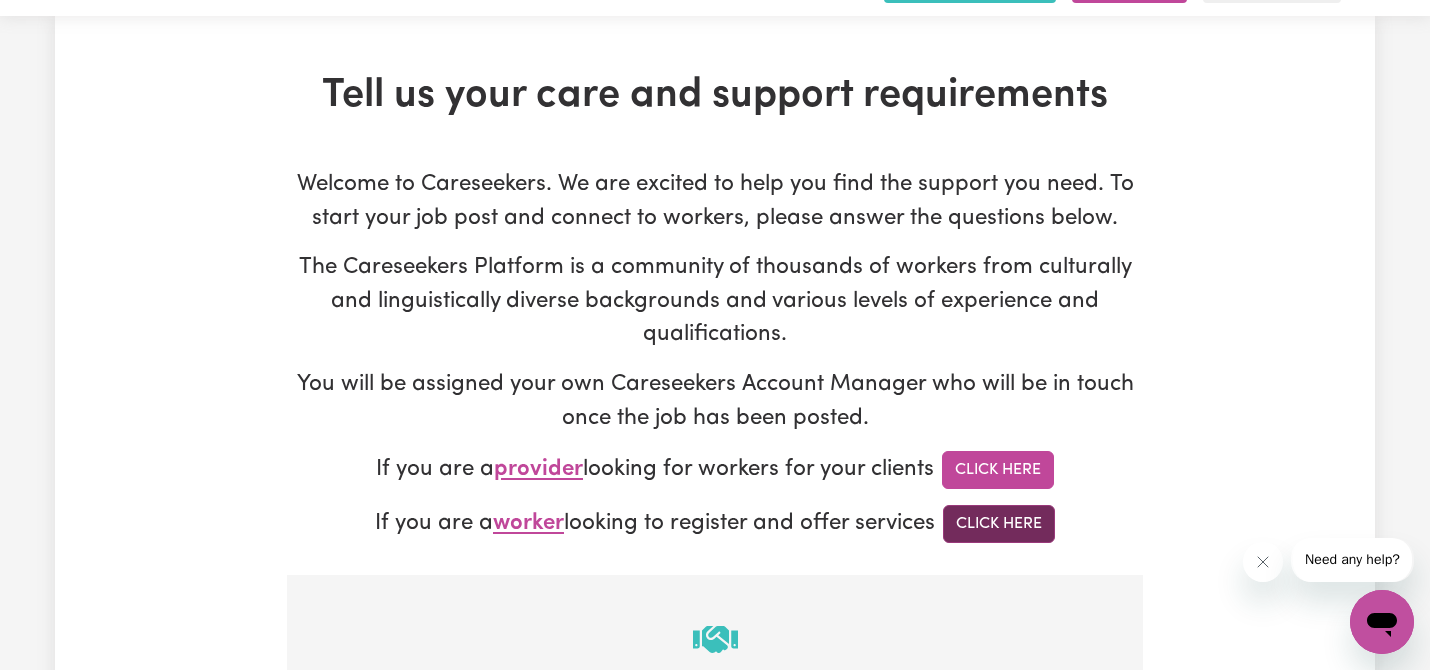 click on "Click Here" at bounding box center [999, 524] 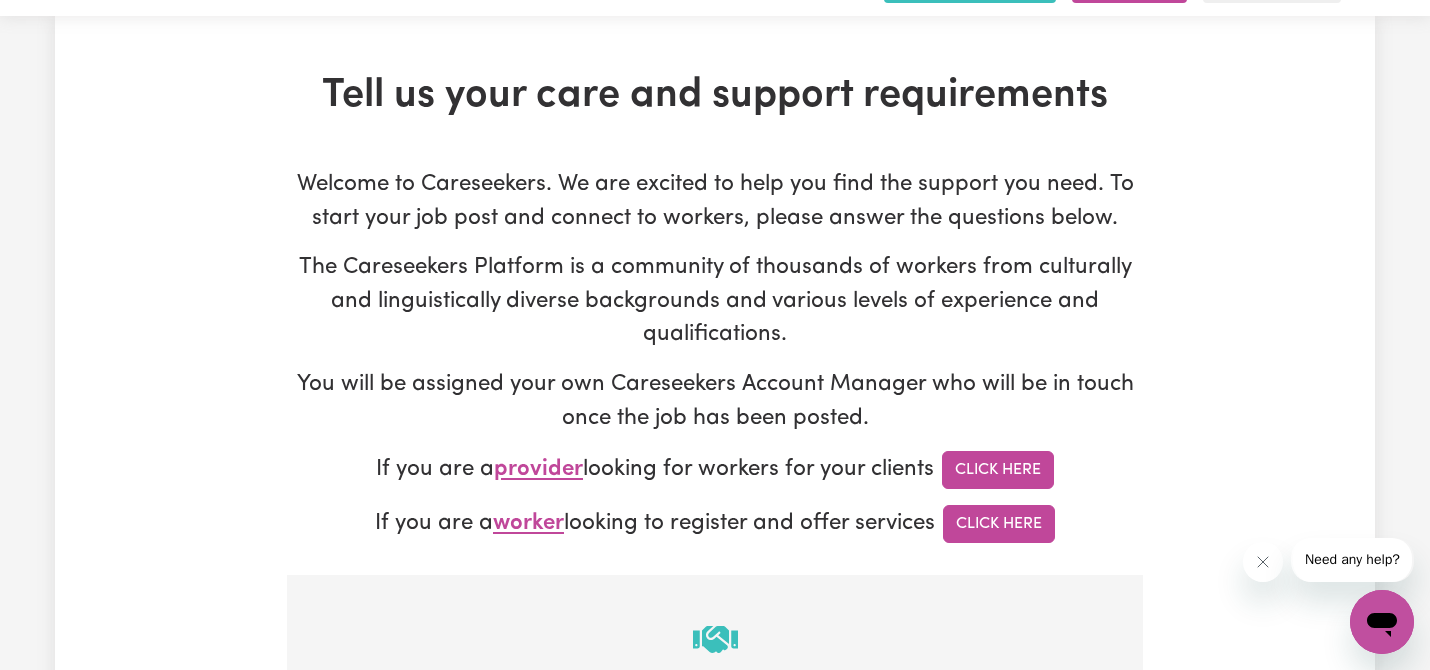 scroll, scrollTop: 0, scrollLeft: 0, axis: both 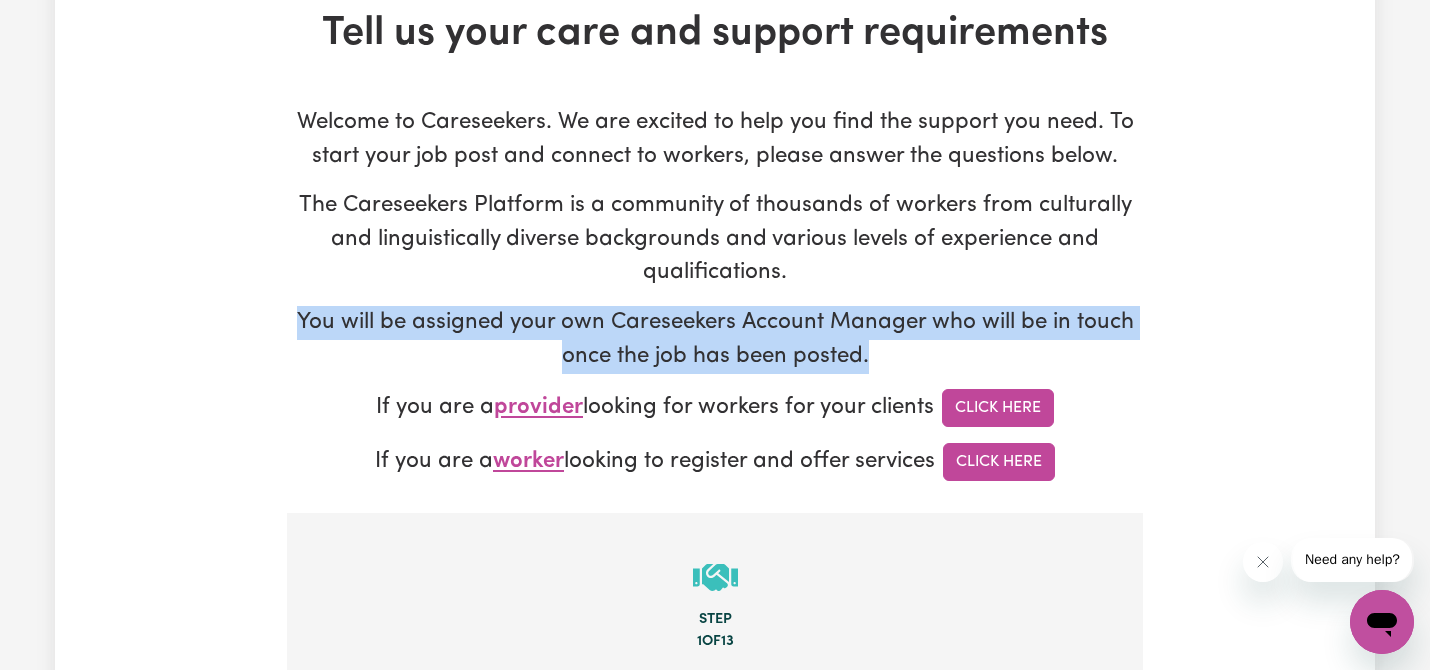 drag, startPoint x: 302, startPoint y: 322, endPoint x: 878, endPoint y: 354, distance: 576.8882 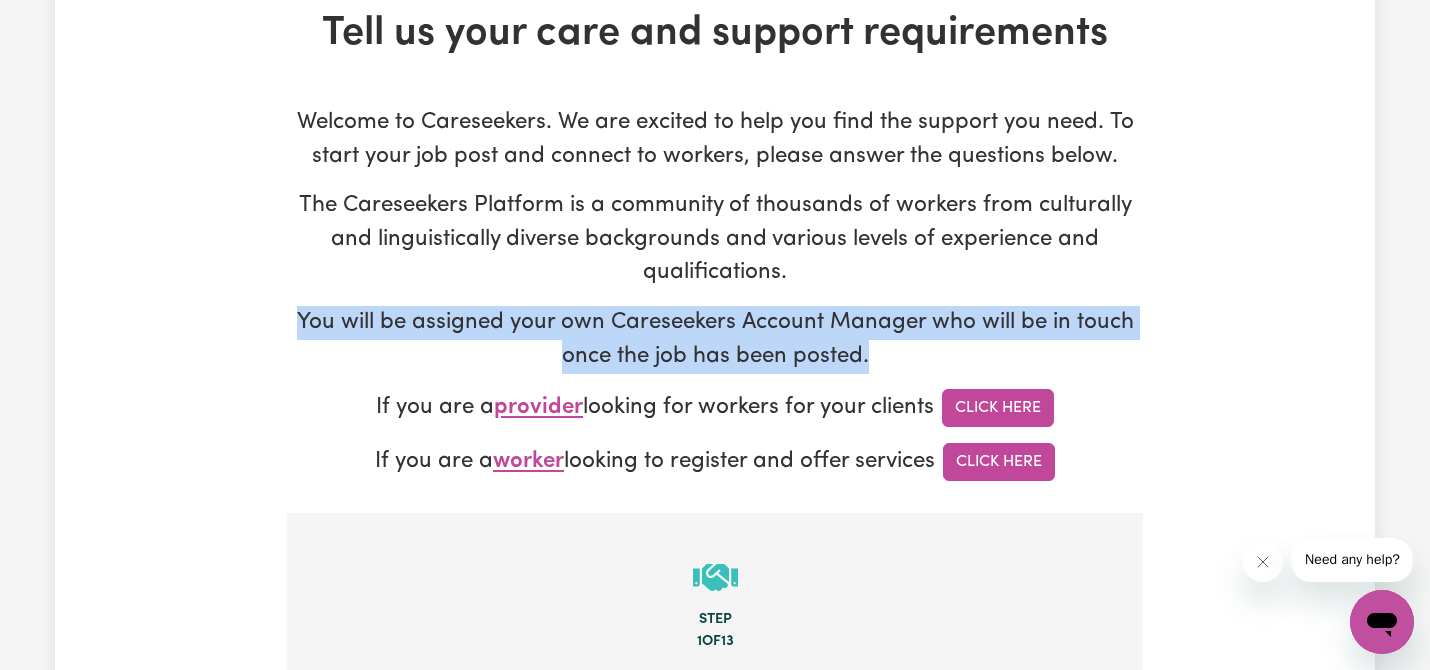 click on "You will be assigned your own Careseekers Account Manager who will be in touch once the job has been posted." at bounding box center [715, 339] 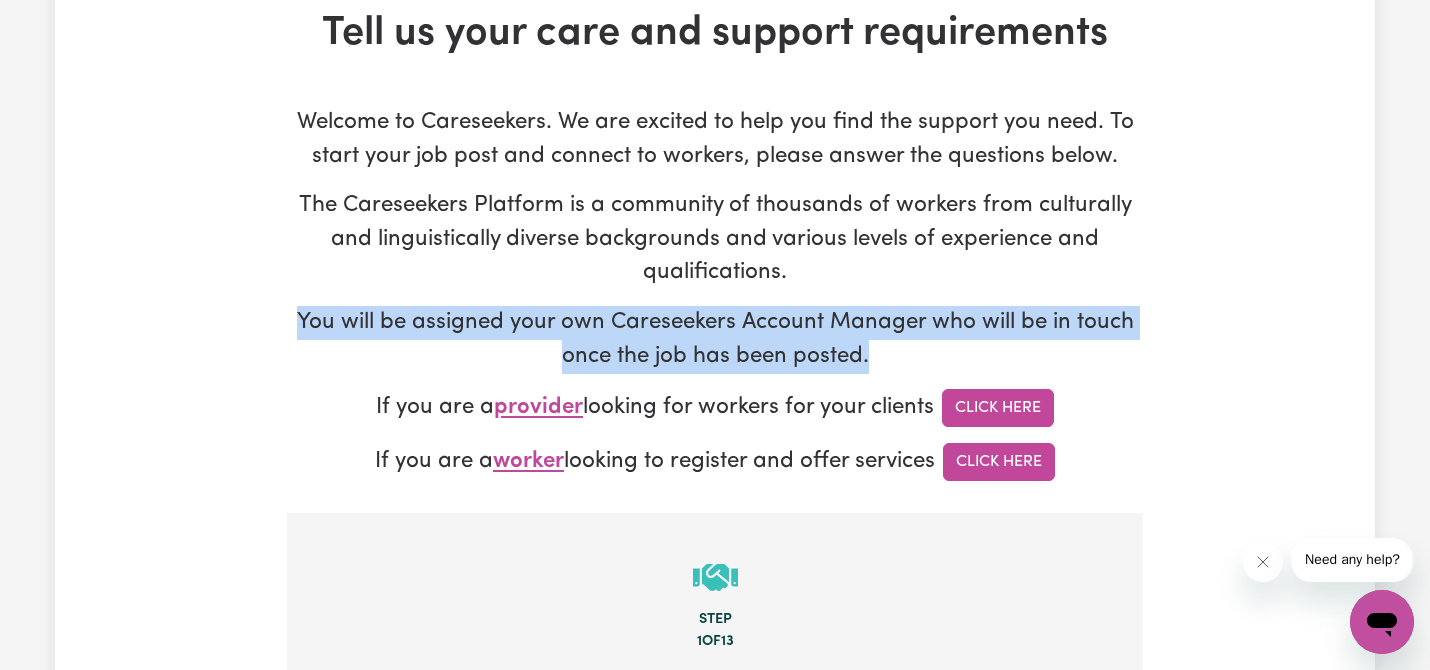 copy on "You will be assigned your own Careseekers Account Manager who will be in touch once the job has been posted." 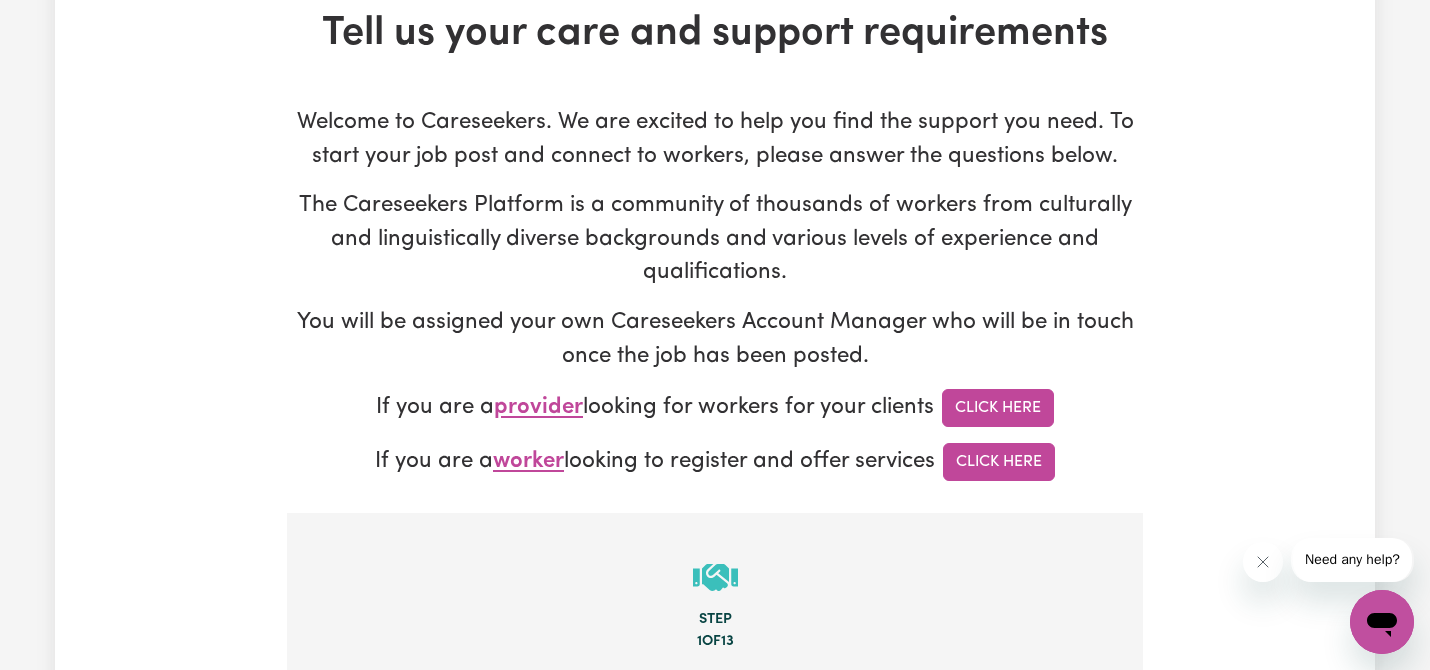 click on "Tell us your care and support requirements Welcome to Careseekers. We are excited to help you find the support you need. To start your job post and connect to workers, please answer the questions below. The Careseekers Platform is a community of thousands of workers from culturally and linguistically diverse backgrounds and various levels of experience and qualifications. You will be assigned your own Careseekers Account Manager who will be in touch once the job has been posted. If you are a  provider  looking for workers for your clients Click Here If you are a  worker  looking to register and offer services Click Here Step 1  of  13 Let us know a bit about you First name Last name Email Address Account password Password must have at least 8 characters Show password Phone Suburb where care or support is required How did you hear about us? Referral ID (optional) Terms & Conditions  and  Privacy Policy  and the  NDIS Code of Conduct . privacy policy rights  and understand them. login  here. Continue" at bounding box center (715, 1023) 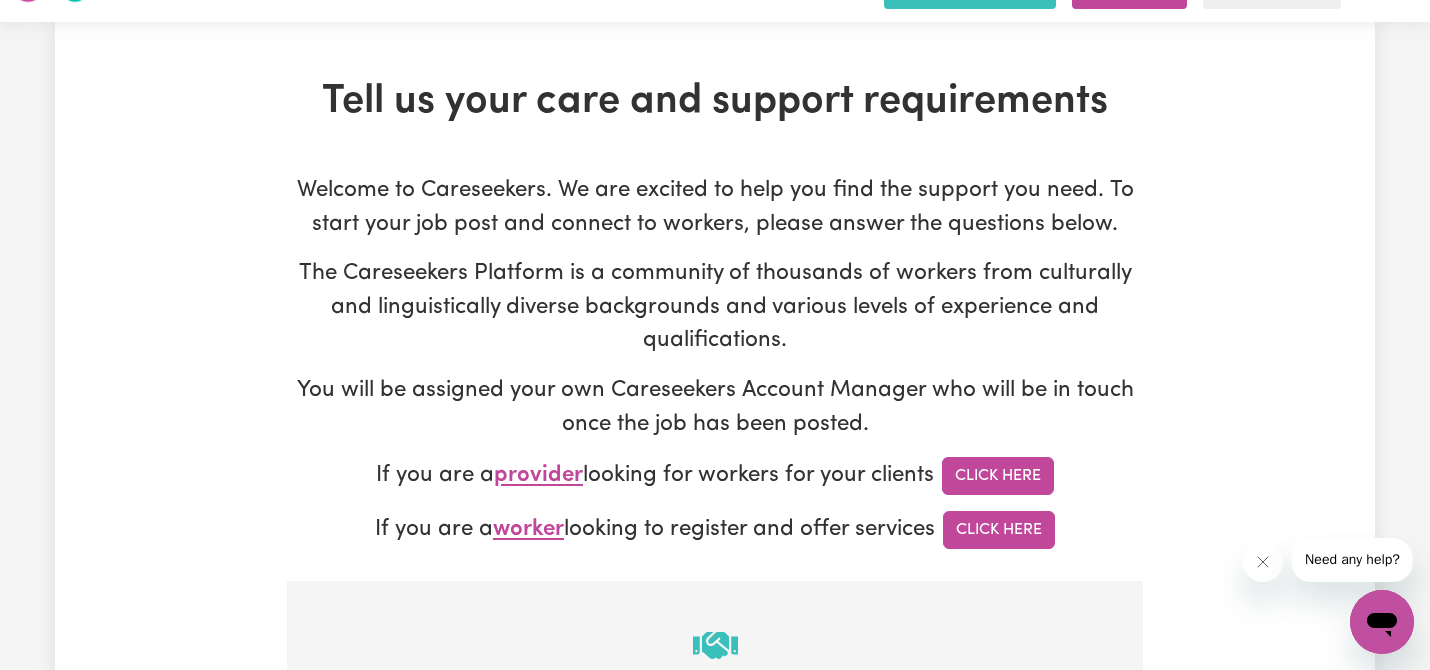 scroll, scrollTop: 0, scrollLeft: 0, axis: both 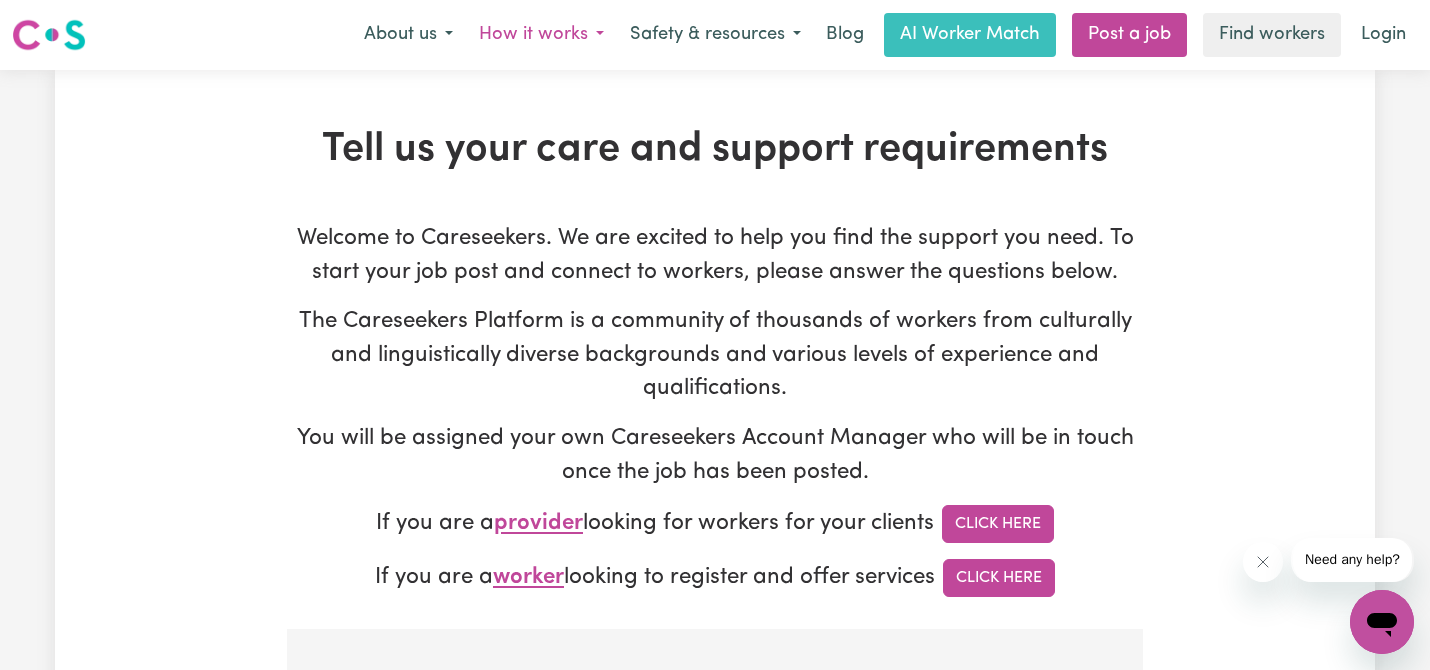 click on "How it works" at bounding box center [541, 35] 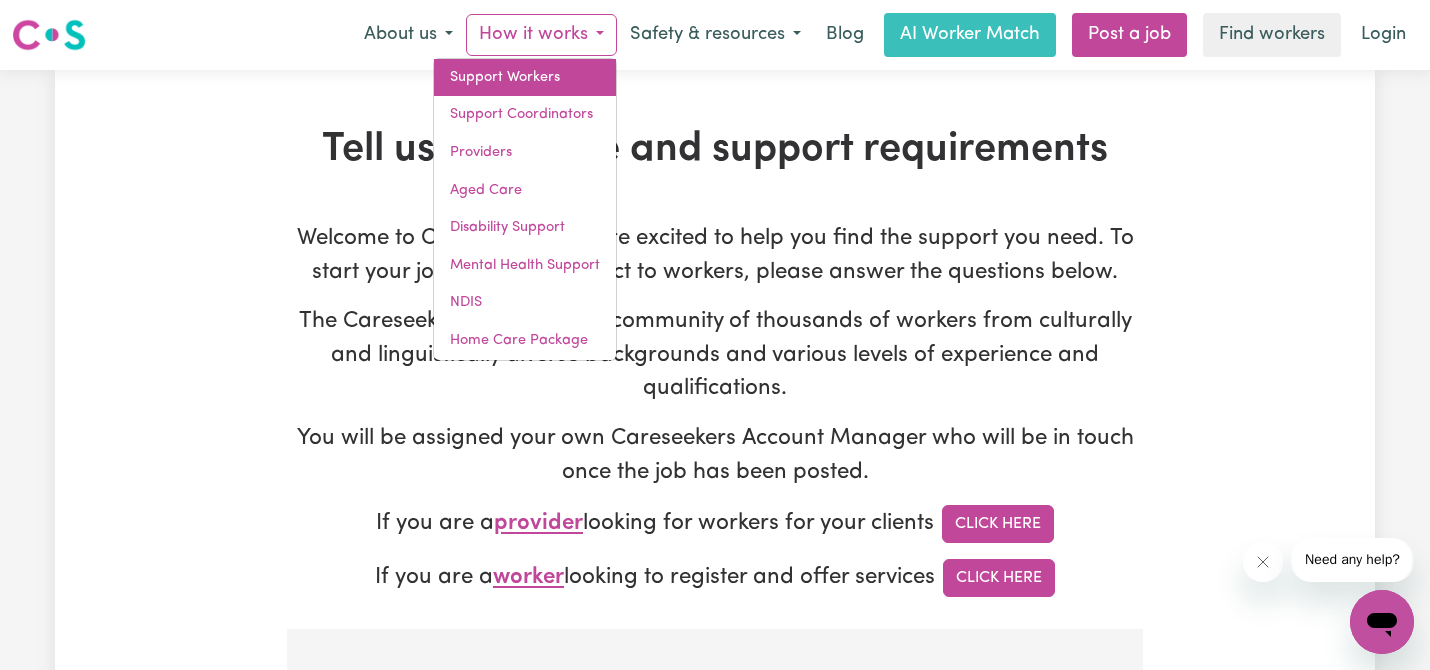 click on "Support Workers" at bounding box center [525, 78] 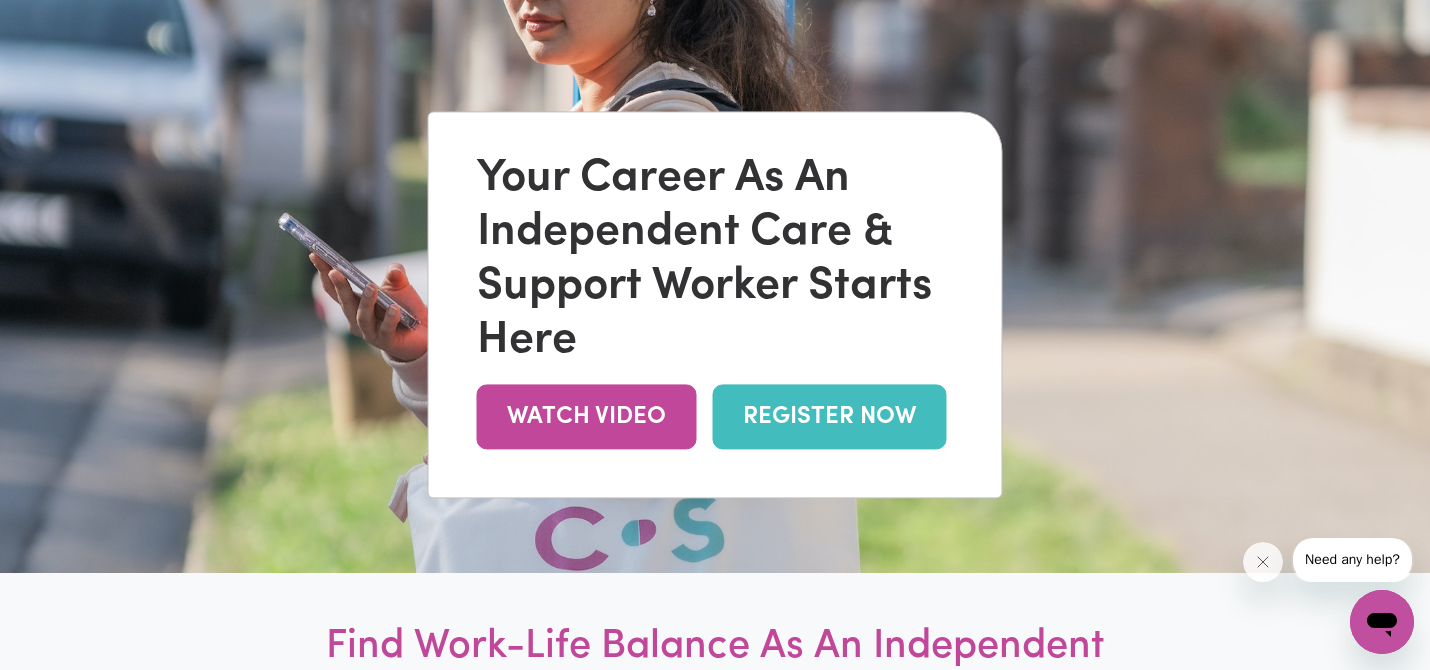 scroll, scrollTop: 182, scrollLeft: 0, axis: vertical 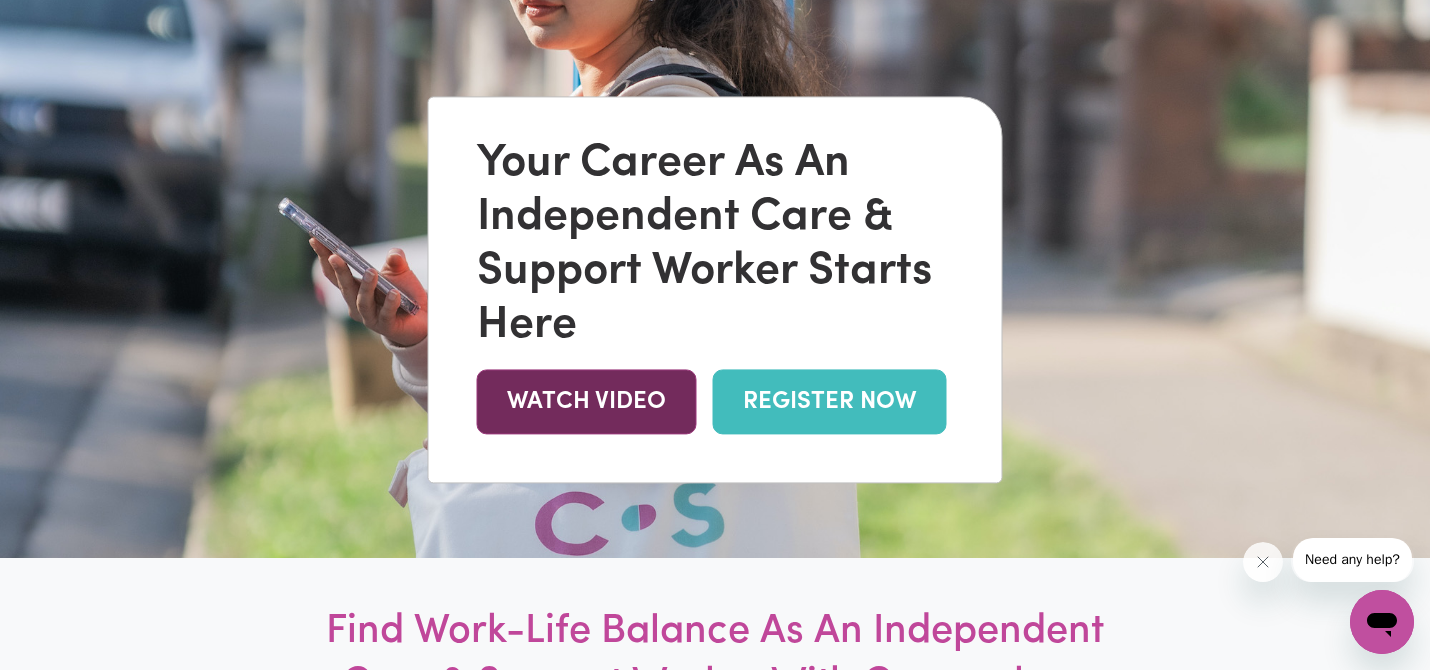 click on "WATCH VIDEO" at bounding box center [587, 401] 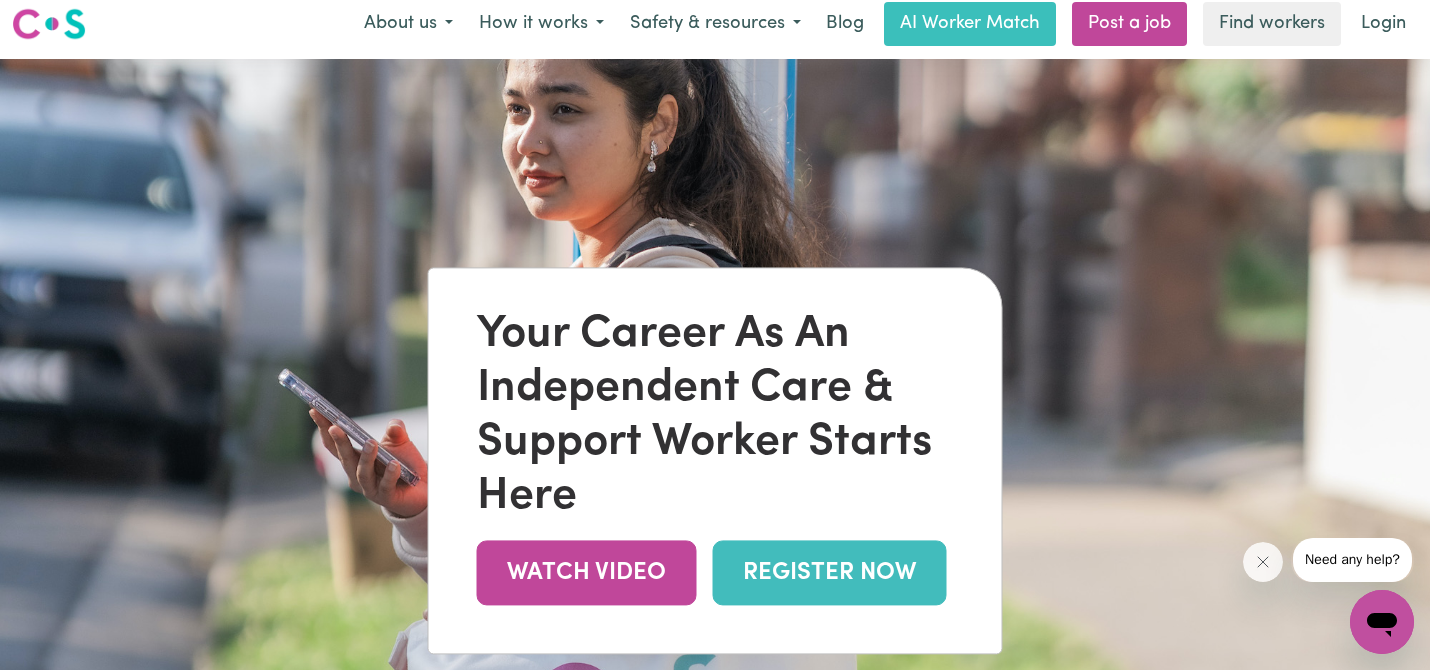 scroll, scrollTop: 0, scrollLeft: 0, axis: both 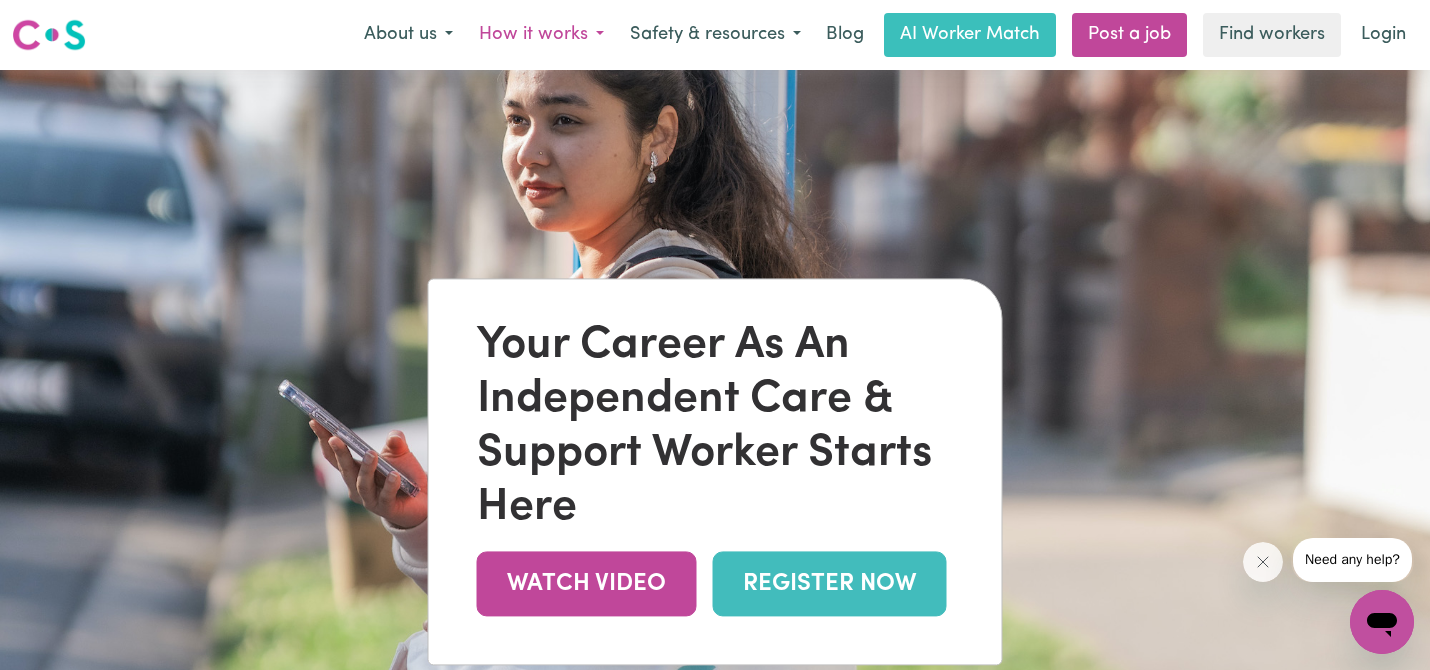 click on "How it works" at bounding box center (541, 35) 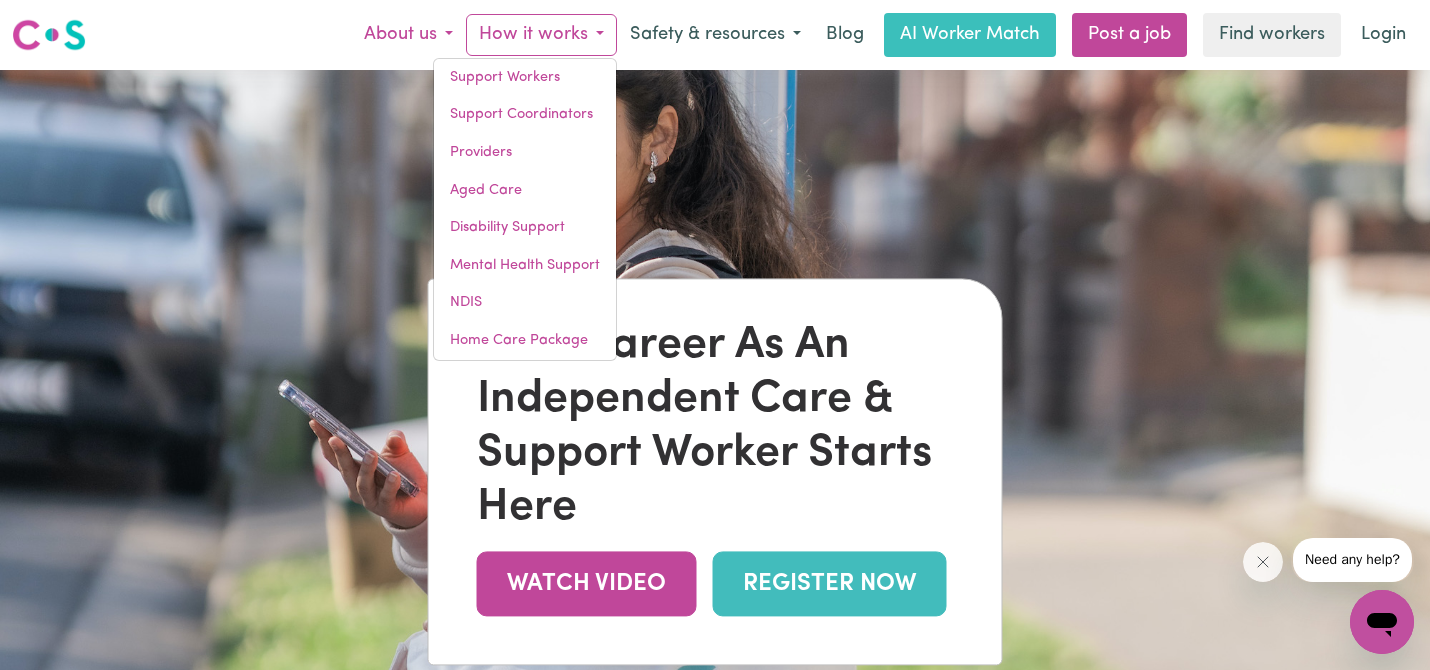 click on "About us" at bounding box center [408, 35] 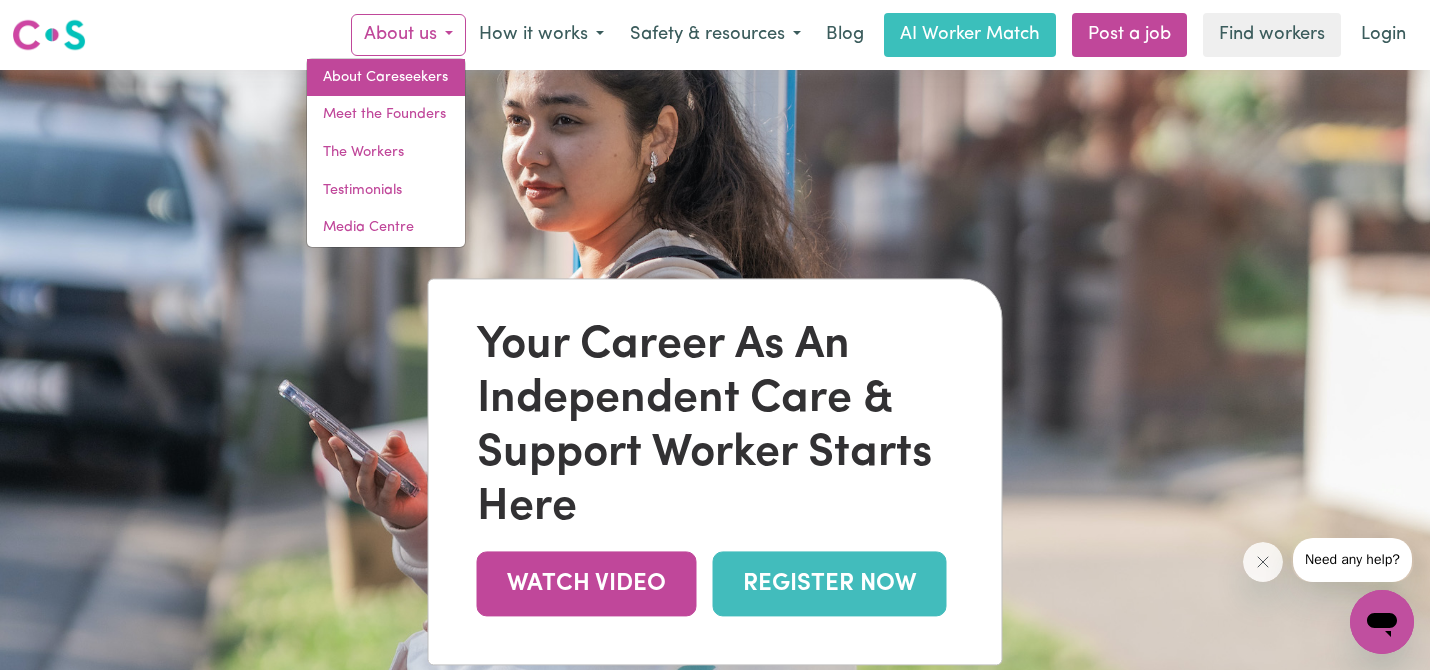 click on "About Careseekers" at bounding box center [386, 78] 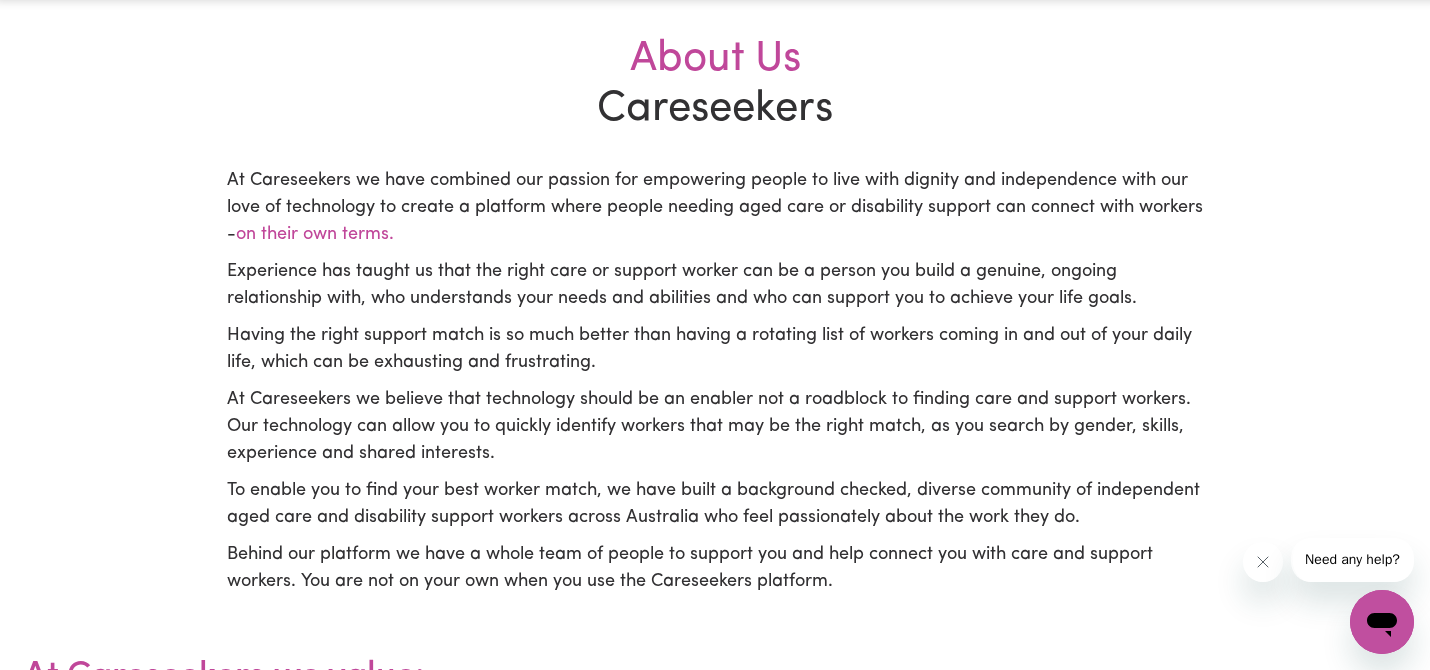 scroll, scrollTop: 507, scrollLeft: 0, axis: vertical 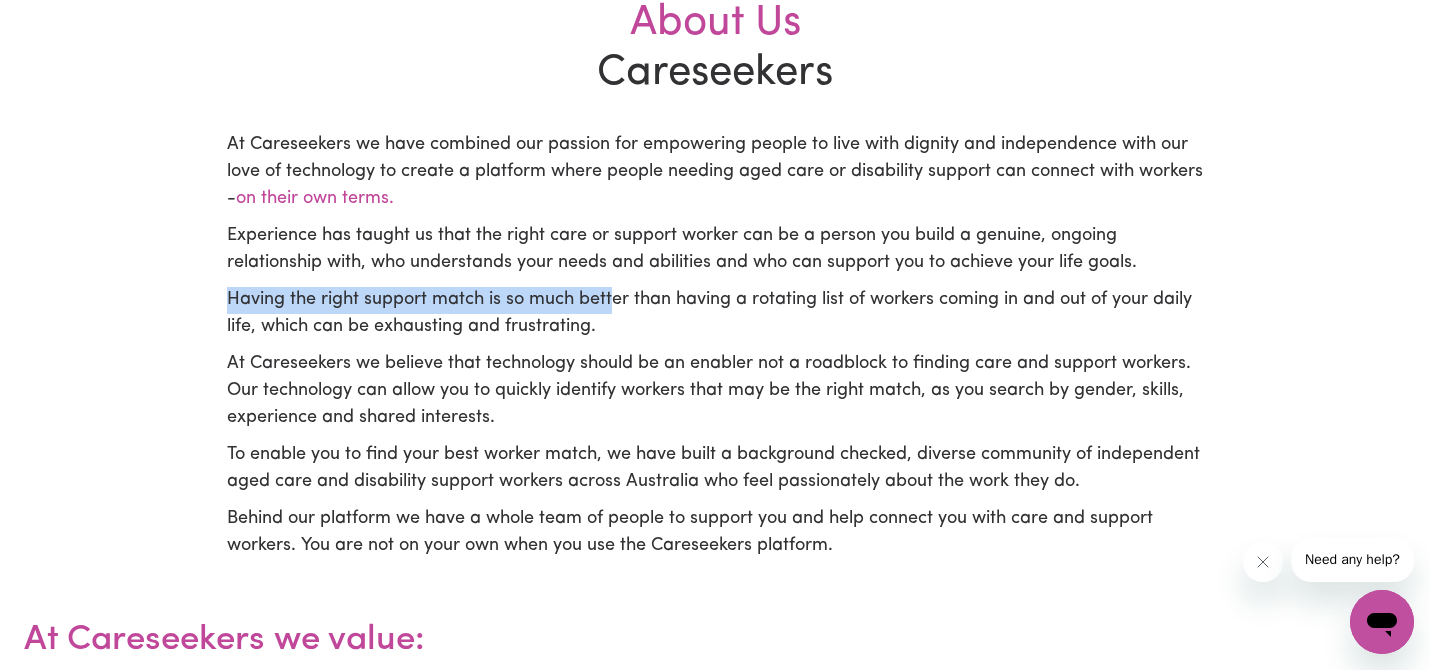 drag, startPoint x: 226, startPoint y: 299, endPoint x: 614, endPoint y: 303, distance: 388.02063 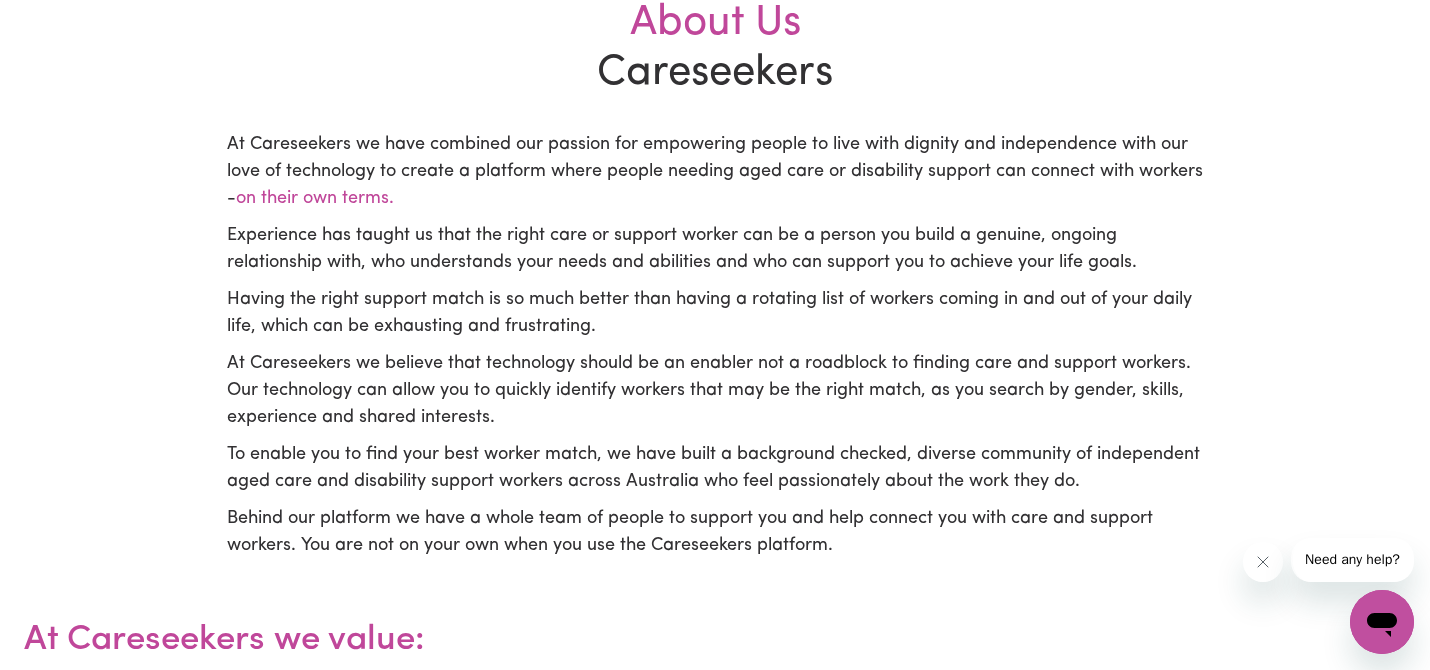 click on "At Careseekers we have combined our passion for empowering people to live with dignity and independence with our love of technology to create a platform where people needing aged care or disability support can connect with workers -  on their own terms." at bounding box center [715, 172] 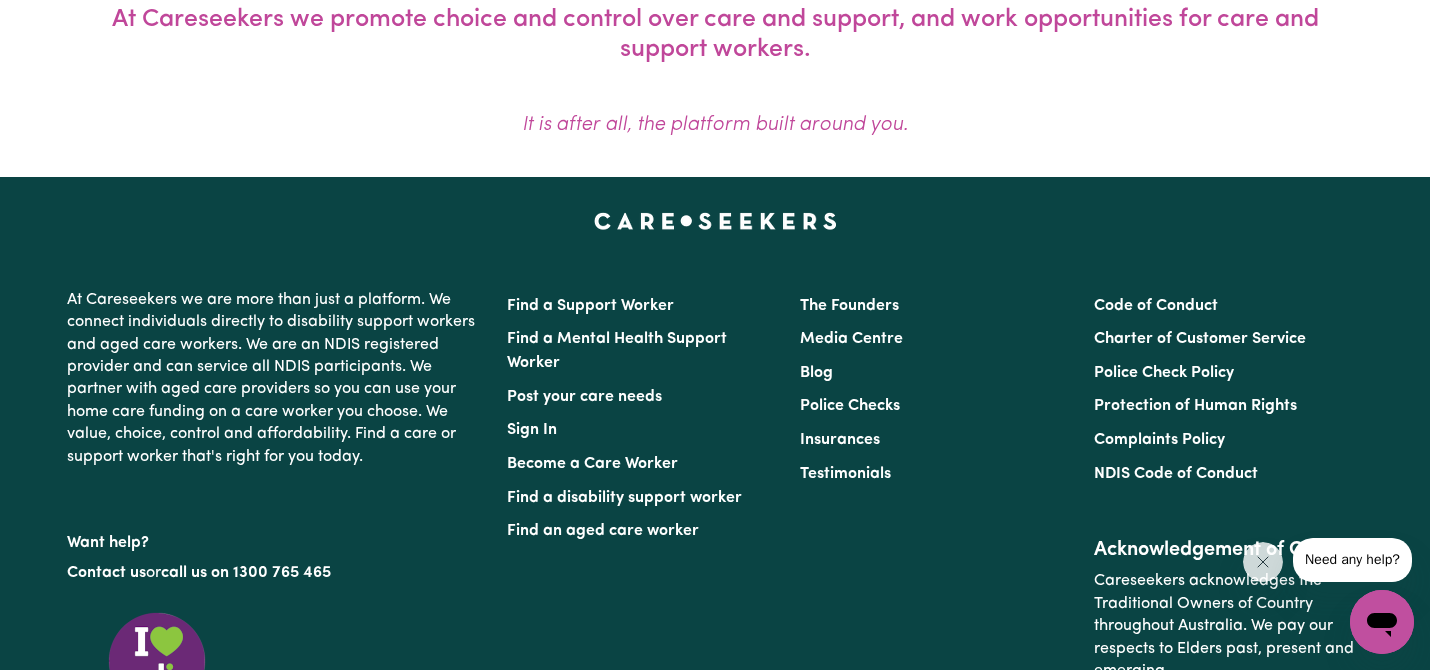 scroll, scrollTop: 1935, scrollLeft: 0, axis: vertical 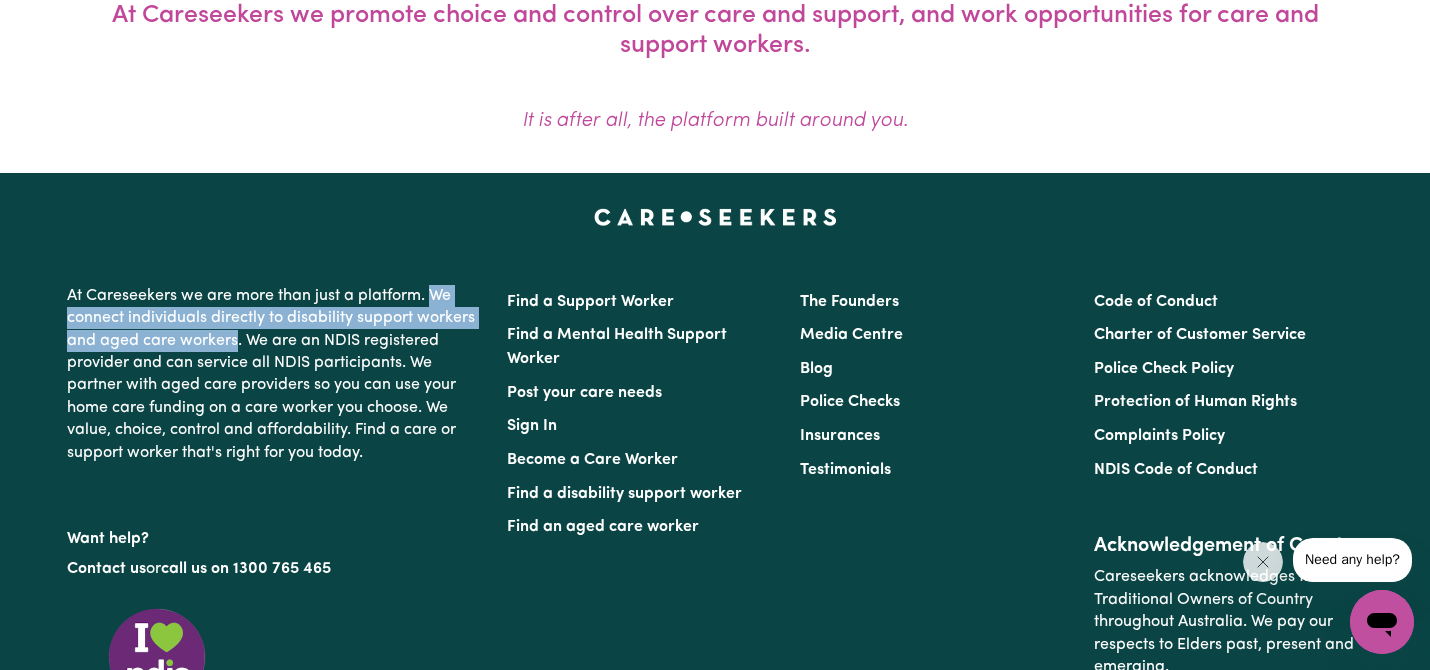 drag, startPoint x: 431, startPoint y: 293, endPoint x: 238, endPoint y: 343, distance: 199.3715 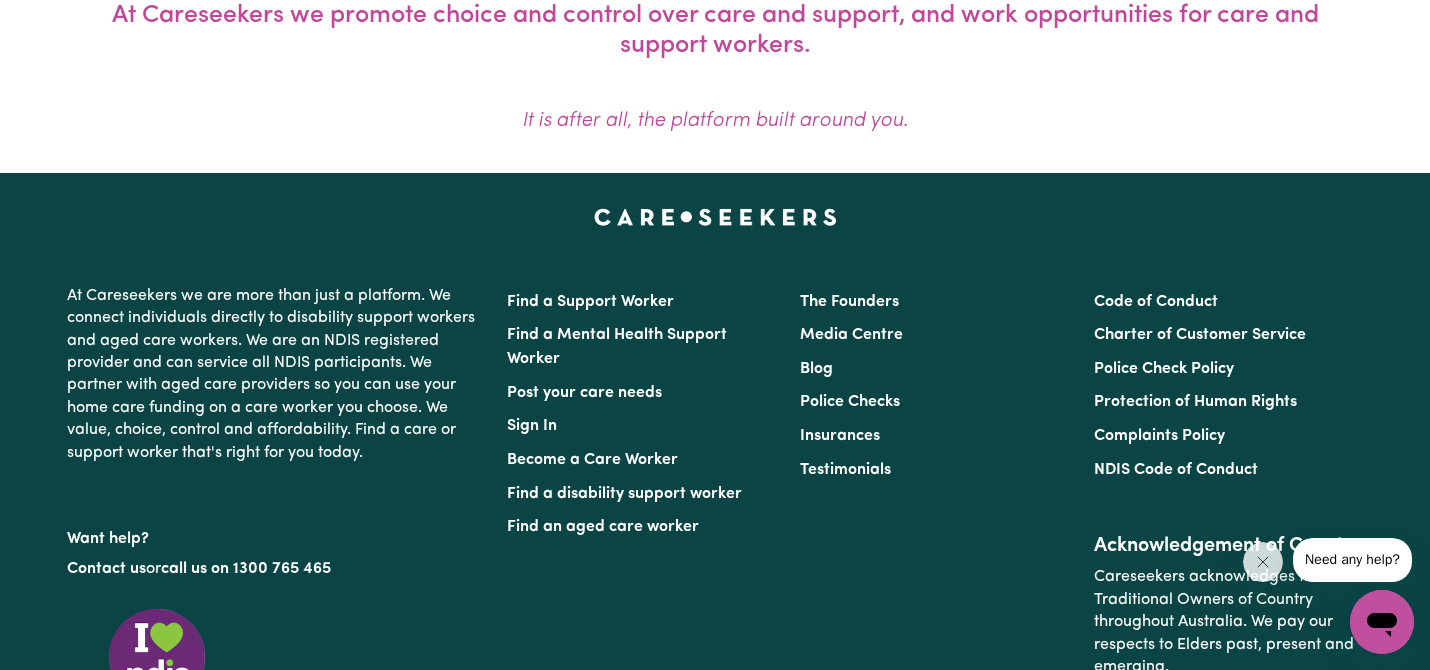 click on "At Careseekers we are more than just a platform. We connect individuals directly to disability support workers and aged care workers. We are an NDIS registered provider and can service all NDIS participants. We partner with aged care providers so you can use your home care funding on a care worker you choose. We value, choice, control and affordability. Find a care or support worker that's right for you today. Want help? Contact us  or  call us on [PHONE] Find a Support Worker Find a Mental Health Support Worker Post your care needs Sign In Become a Care Worker Find a disability support worker Find an aged care worker The Founders Media Centre Blog Police Checks Insurances Testimonials Code of Conduct Charter of Customer Service Police Check Policy Protection of Human Rights Complaints Policy NDIS Code of Conduct Acknowledgement of Country Careseekers acknowledges the Traditional Owners of Country throughout Australia. We pay our respects to Elders past, present and emerging." at bounding box center [715, 491] 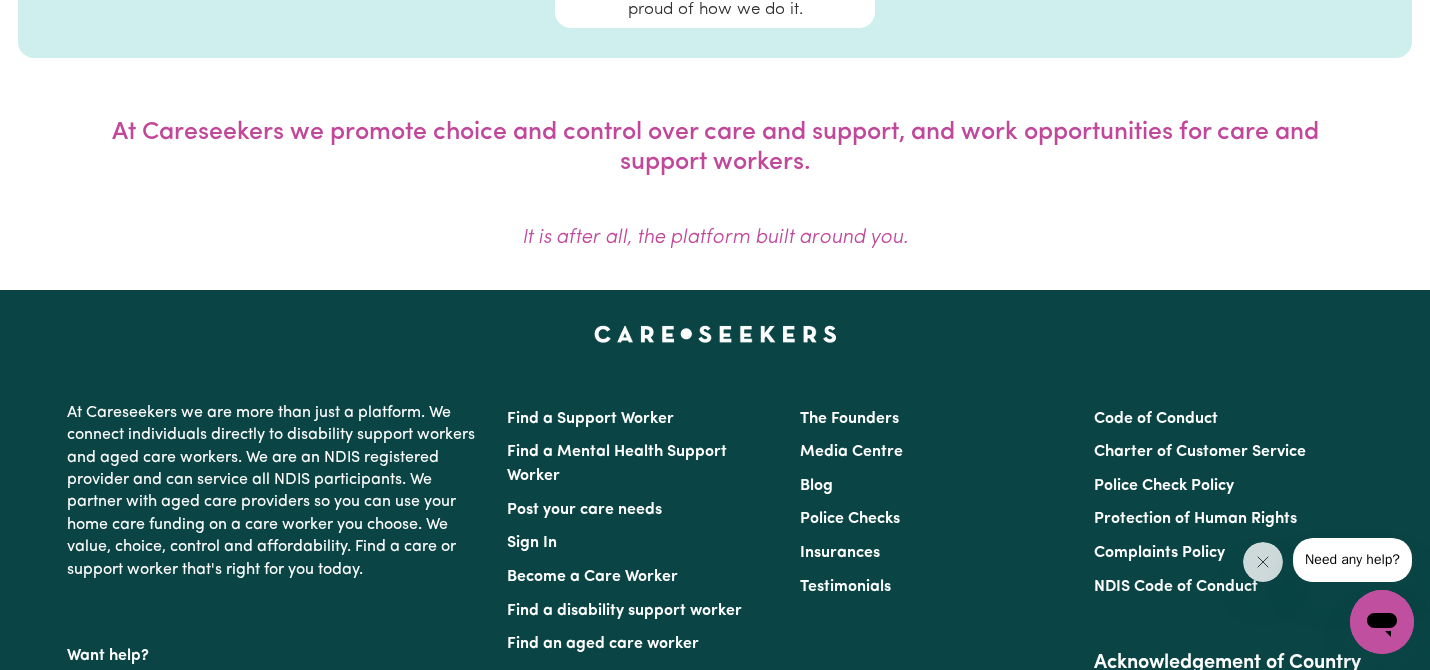 scroll, scrollTop: 1797, scrollLeft: 0, axis: vertical 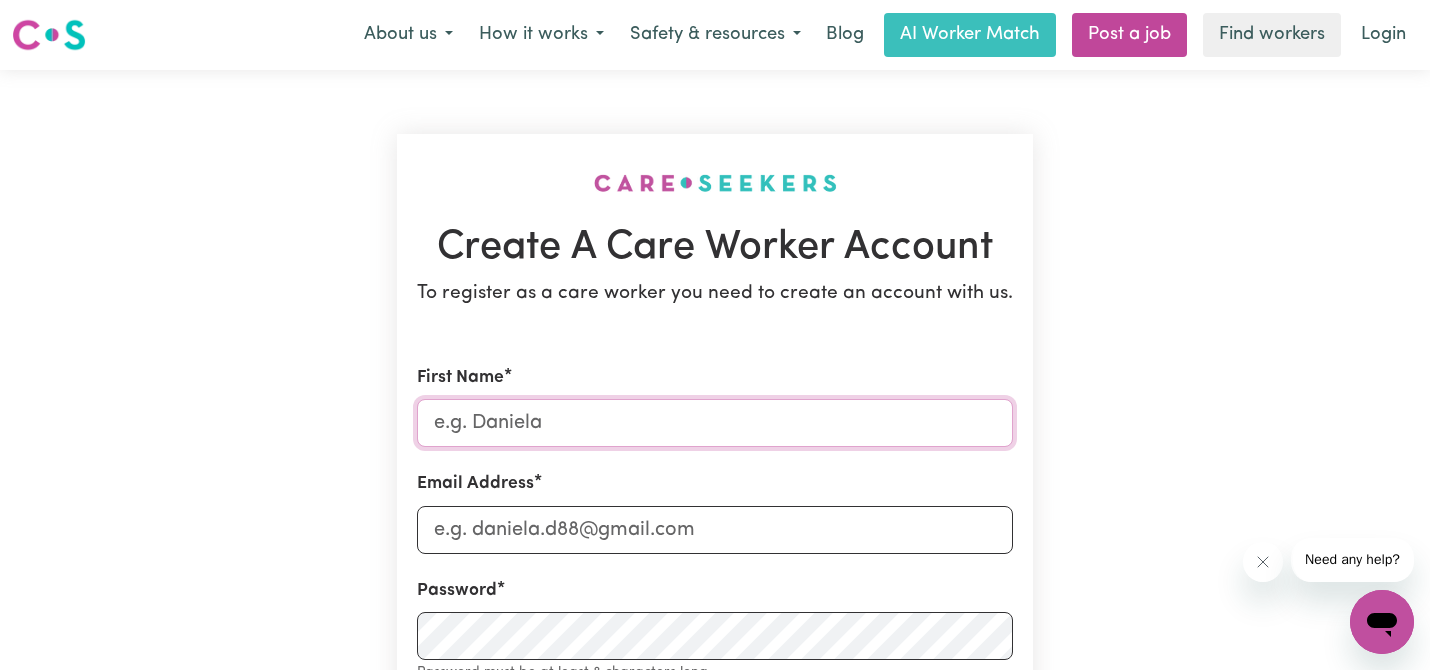 click on "First Name" at bounding box center [715, 423] 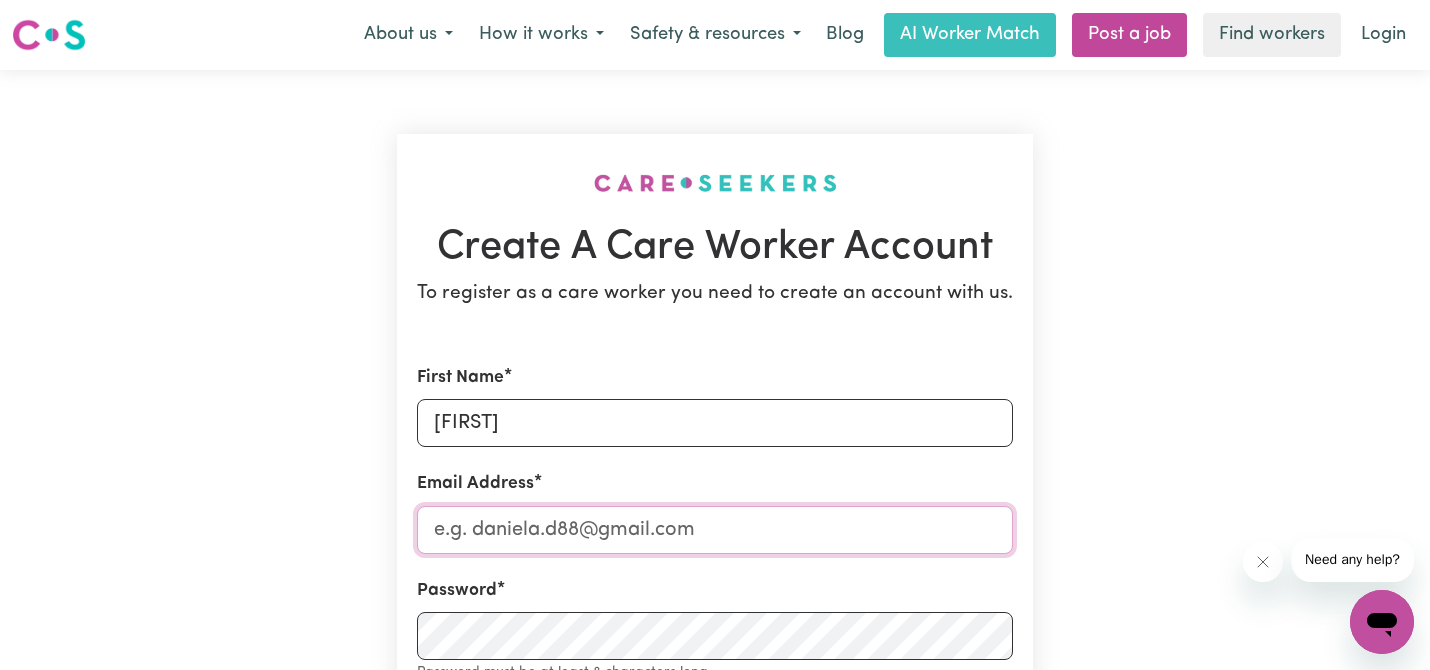 type on "charmaineleopold72@gmail.com" 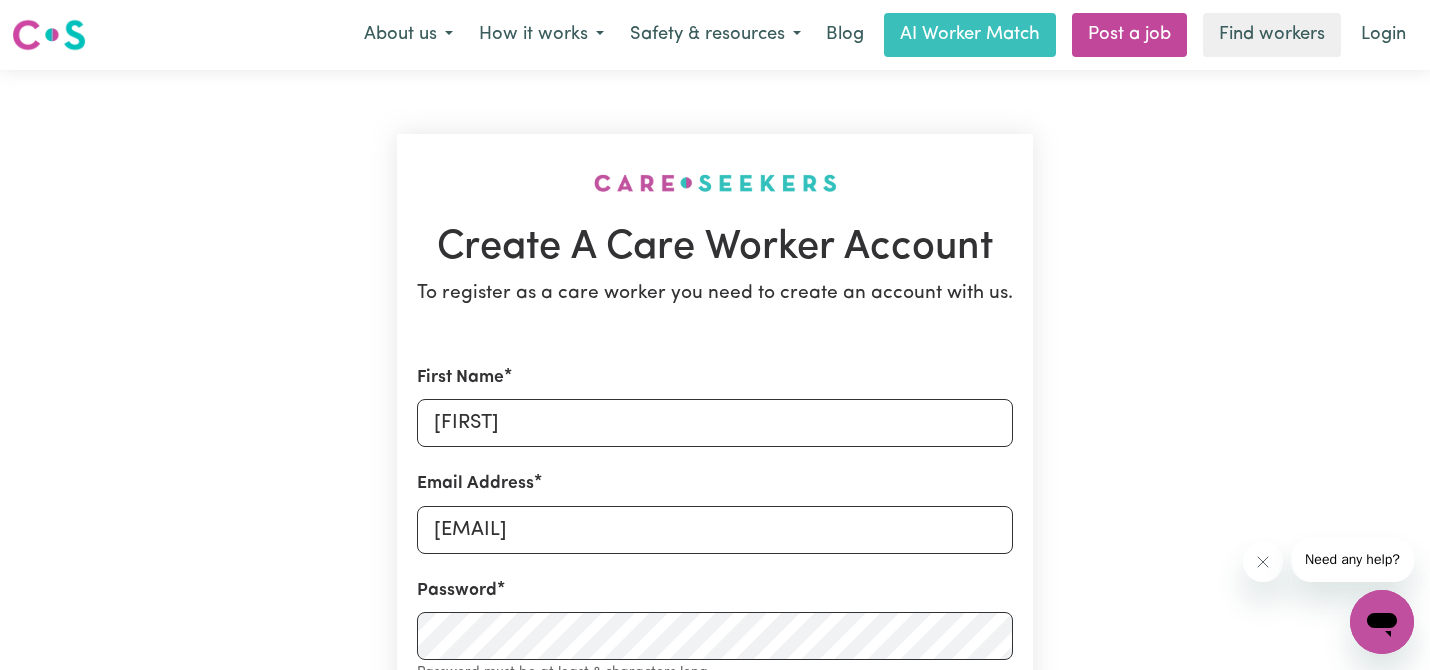 type on "0459476434" 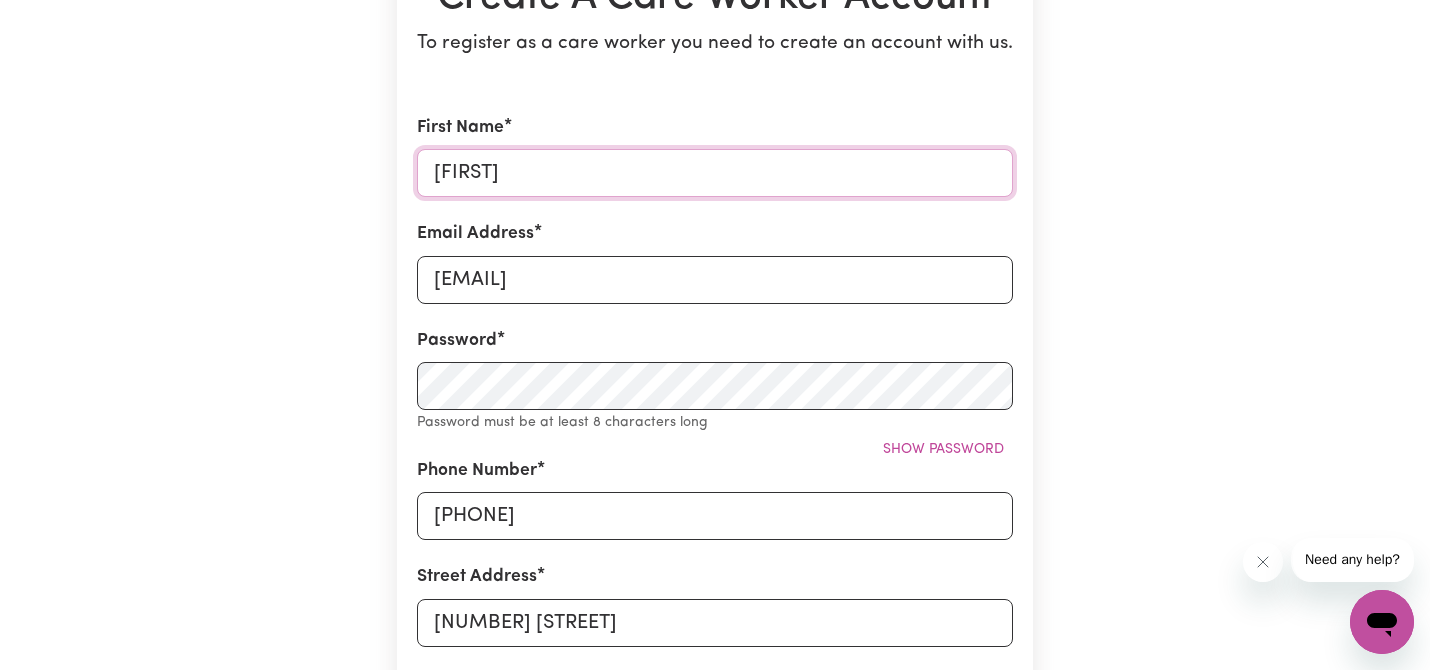 scroll, scrollTop: 249, scrollLeft: 0, axis: vertical 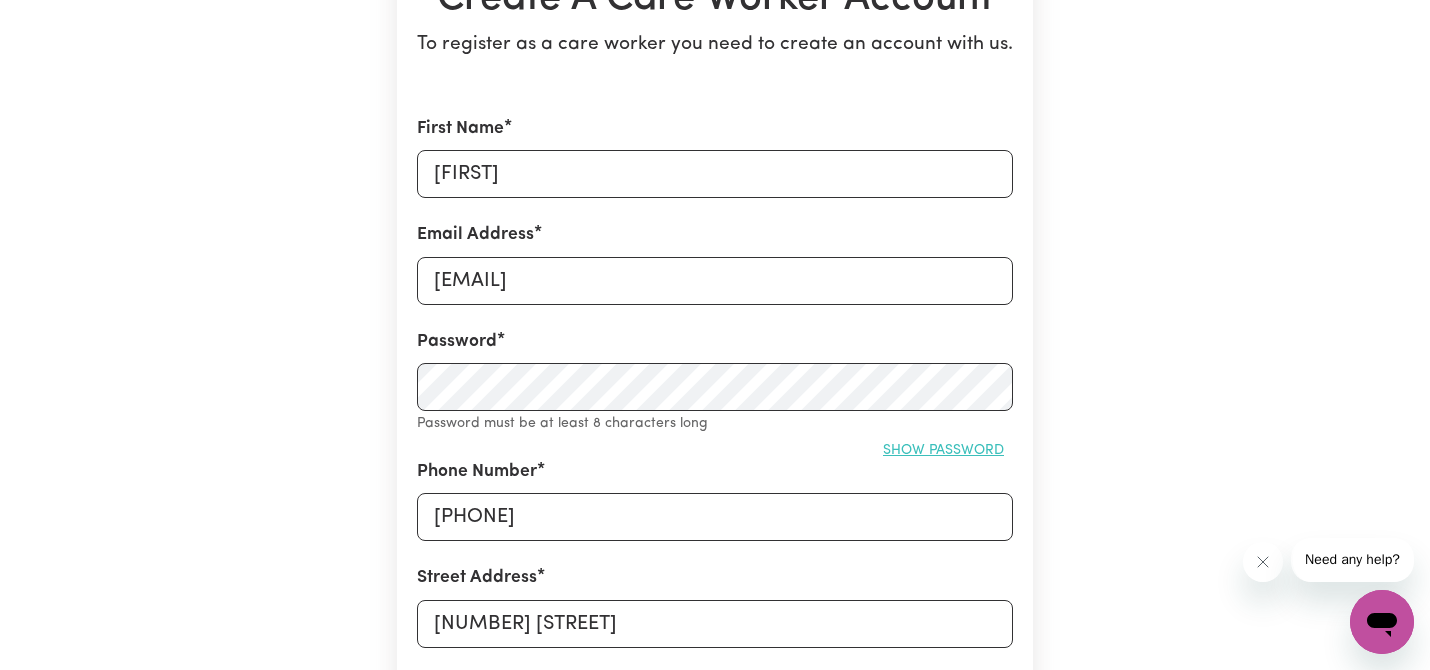 click on "Show password" at bounding box center (943, 450) 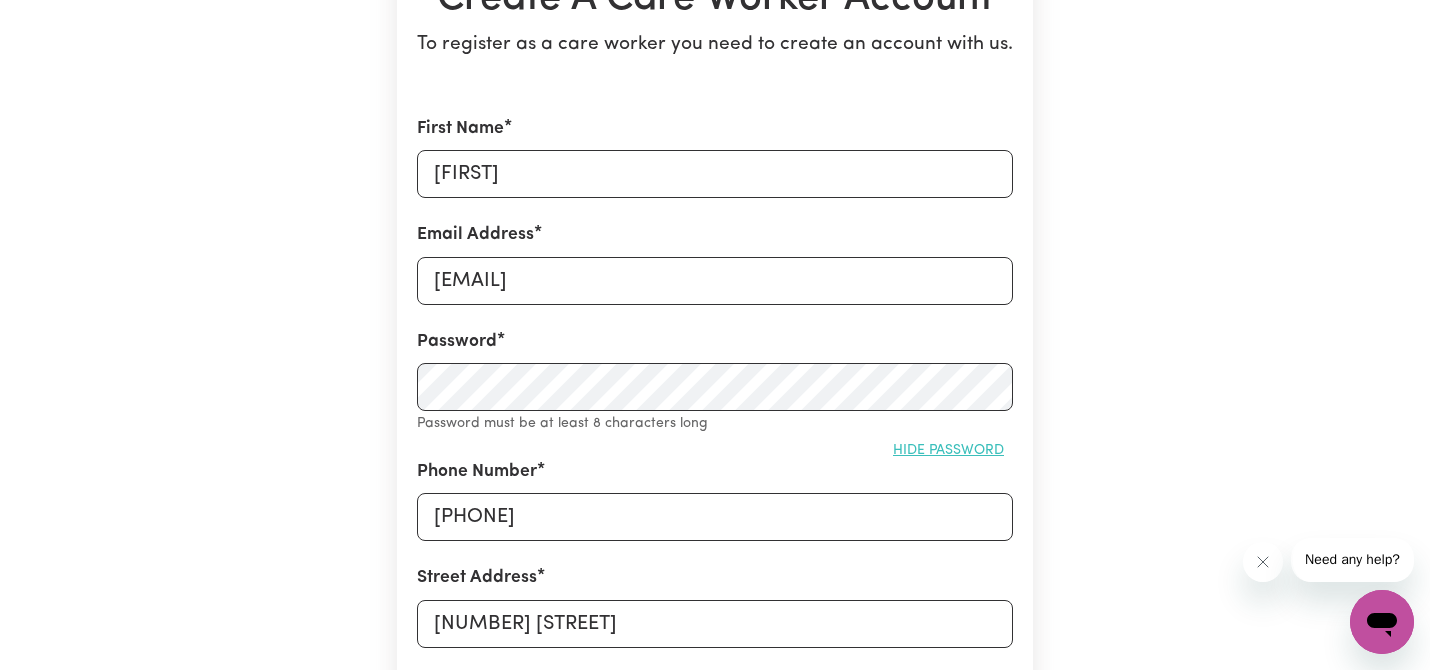 click on "Hide password" at bounding box center [948, 450] 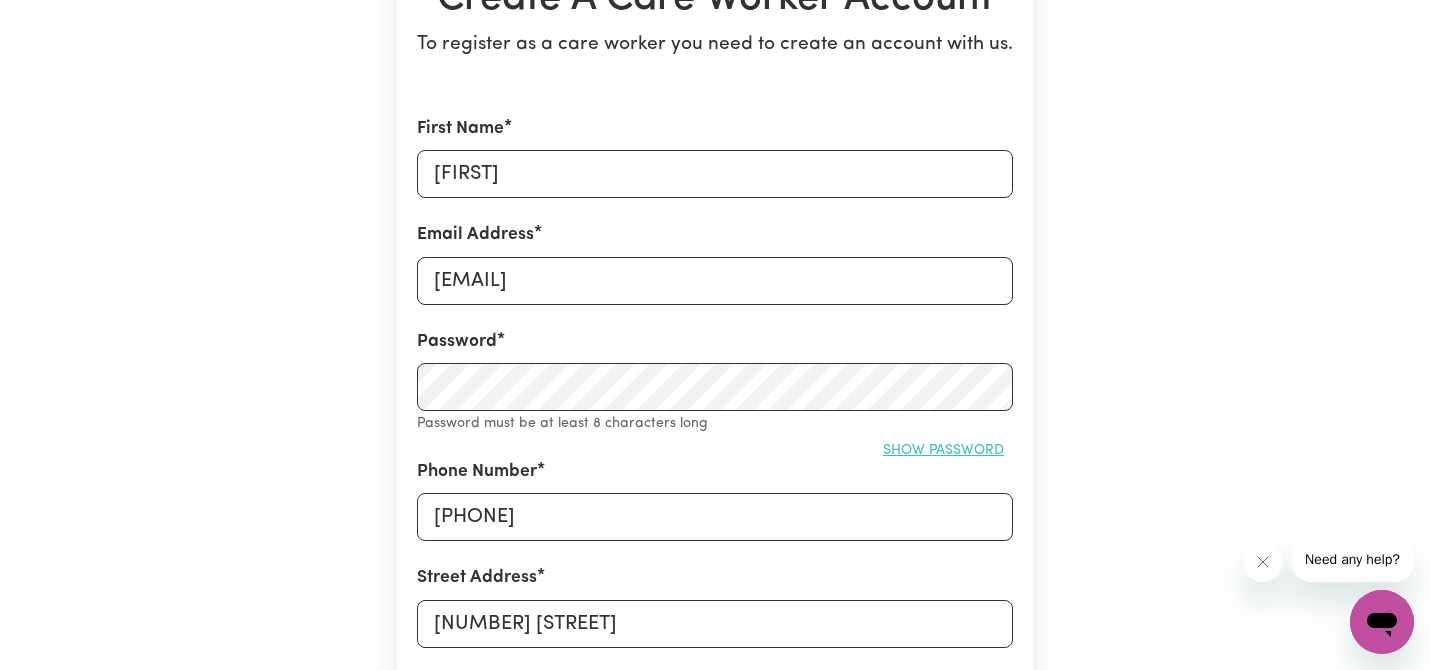 click on "Create A Care Worker Account To register as a care worker you need to create an account with us. First Name Charmaine Email Address charmaineleopold72@gmail.com Password Password must be at least 8 characters long Show password Phone Number 0459476434 Street Address 13A, Lahey Lookout Rd Suburb Where did you hear about us? By registering with Careseekers, you are agreeing to our Terms & Conditions and acknowledge that you will work as and Independent Contractor under our Code of Conduct. I have read and accept the Careseekers  Terms & Conditions  and  Code of Conduct I have read and understand the  Terms of Engagement I have read and accept the  NDIS Code of Conduct I have read and accept the  Aged Care Code of Conduct Create My Account" at bounding box center (715, 551) 